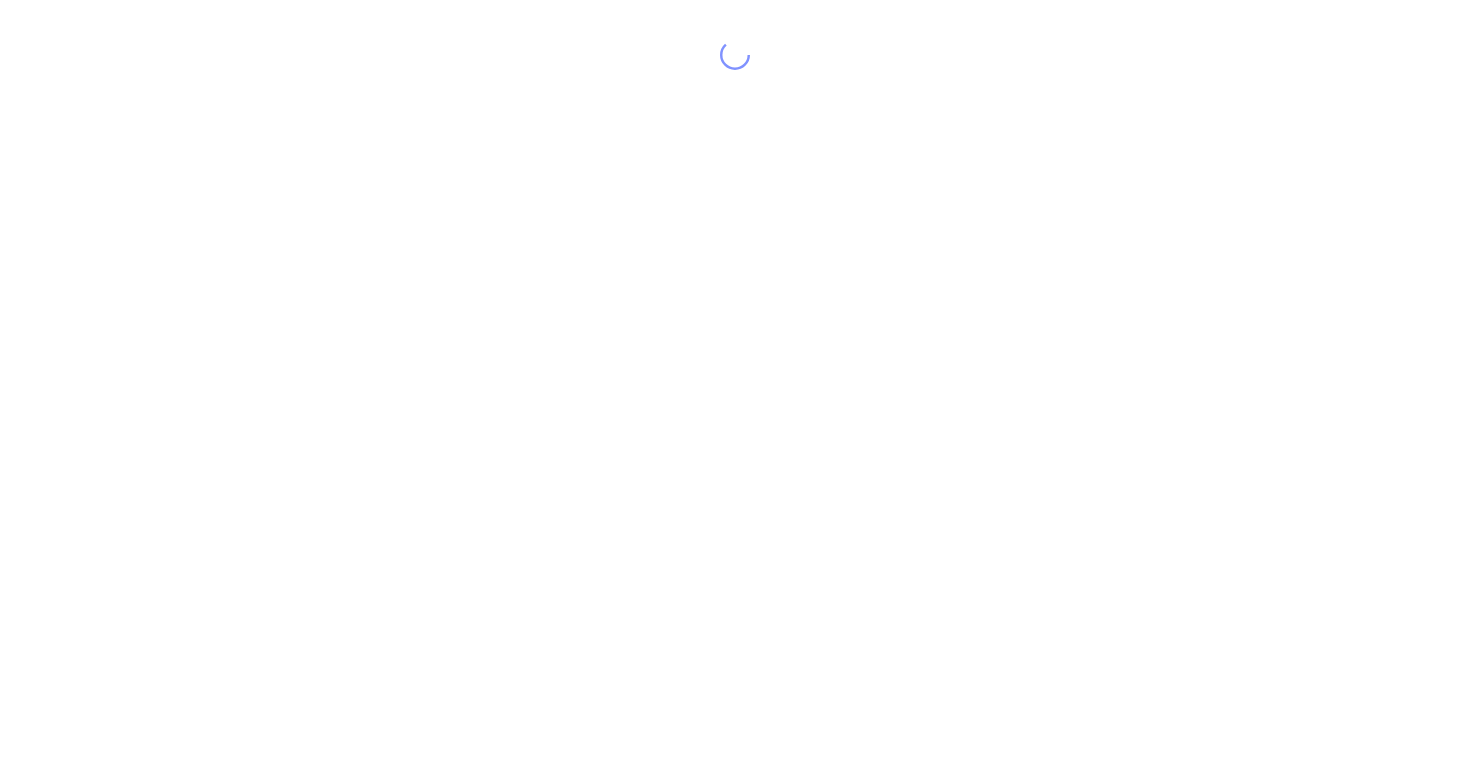 scroll, scrollTop: 0, scrollLeft: 0, axis: both 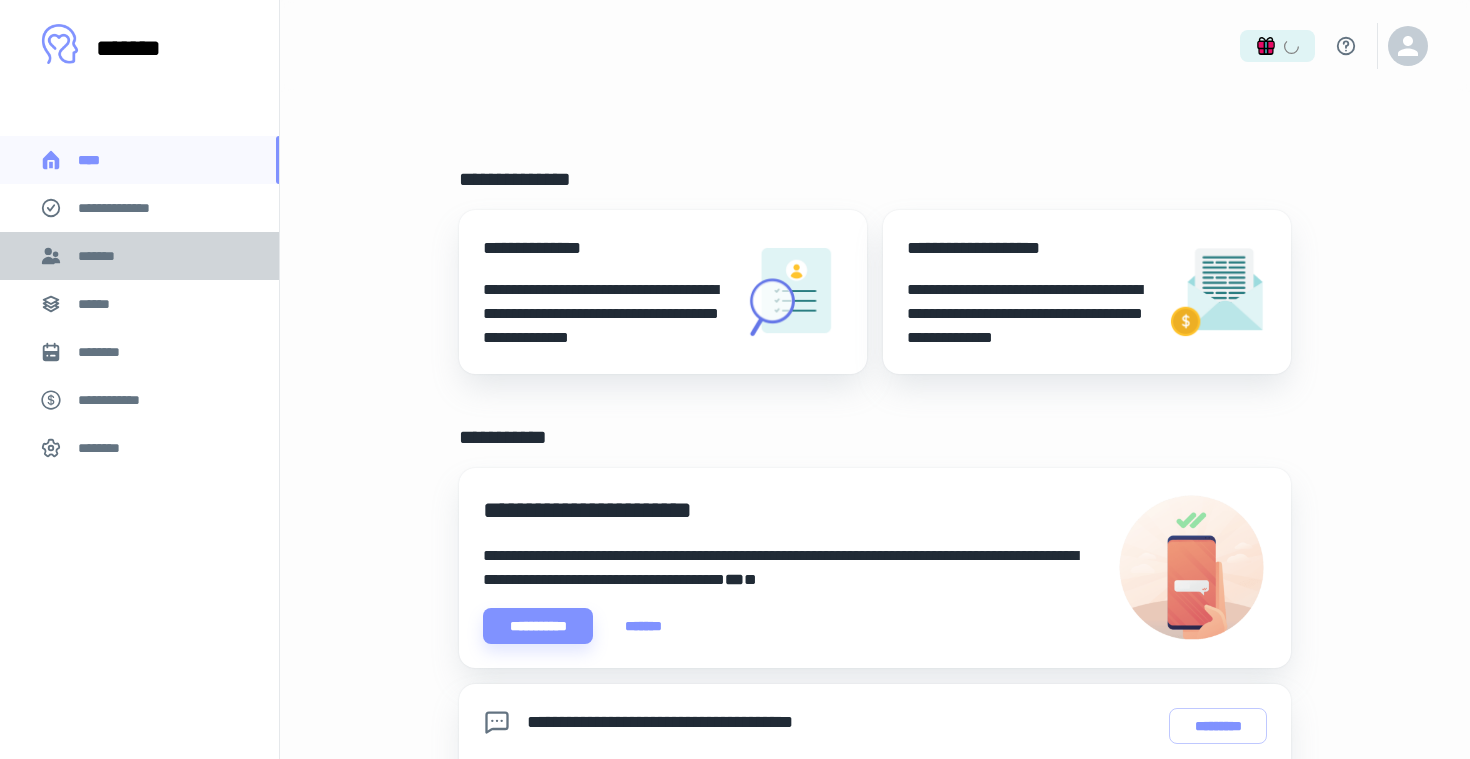 click on "*******" at bounding box center [139, 256] 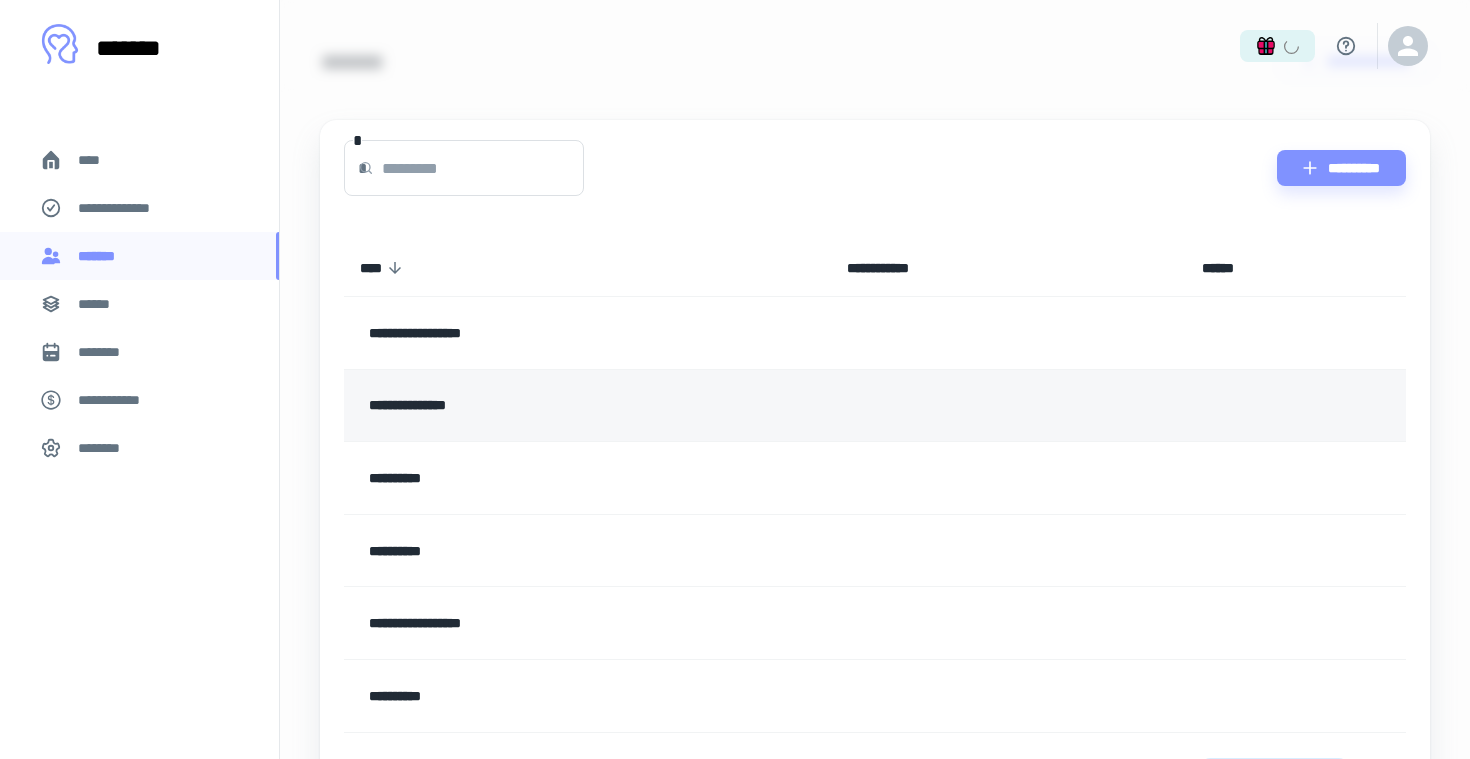 scroll, scrollTop: 376, scrollLeft: 0, axis: vertical 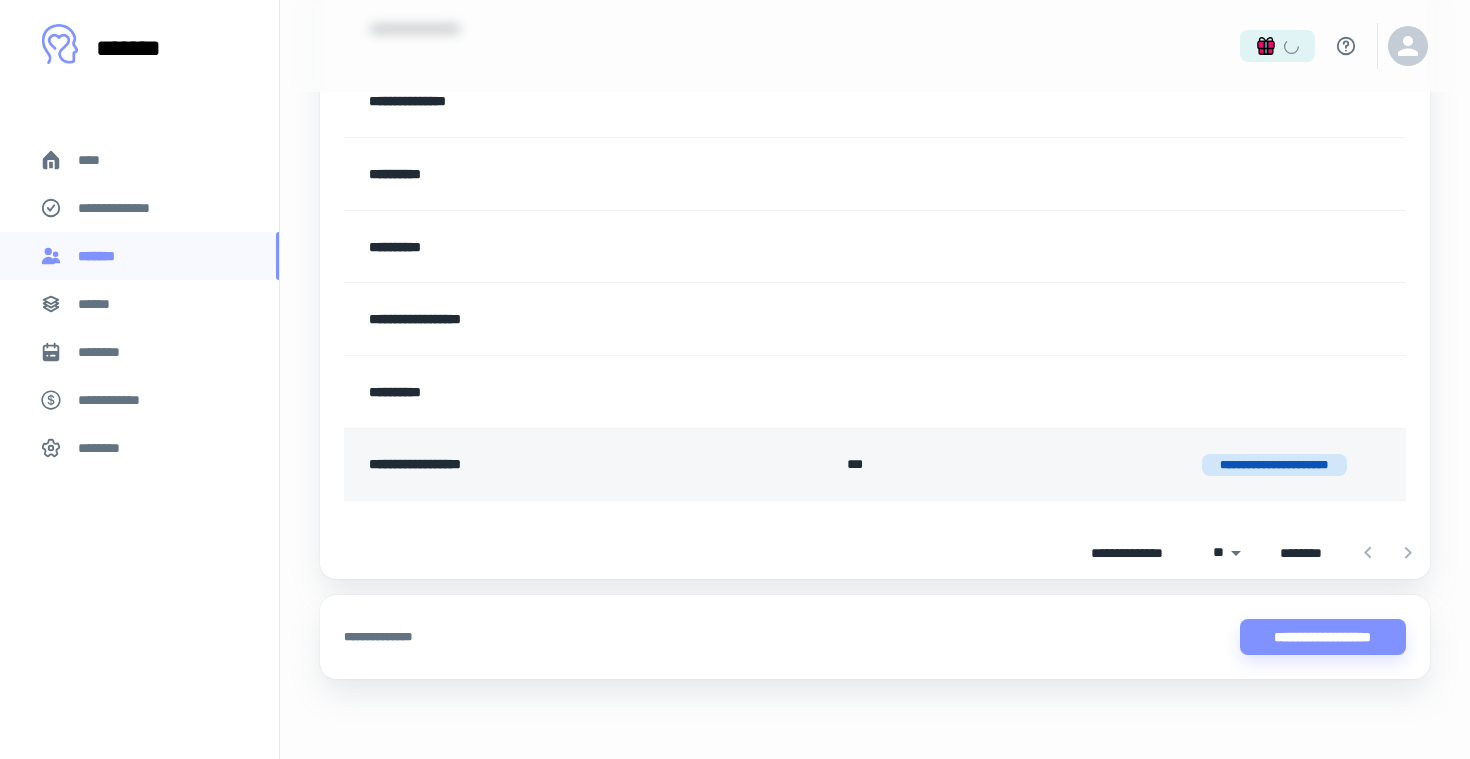 click on "**********" at bounding box center [1275, 465] 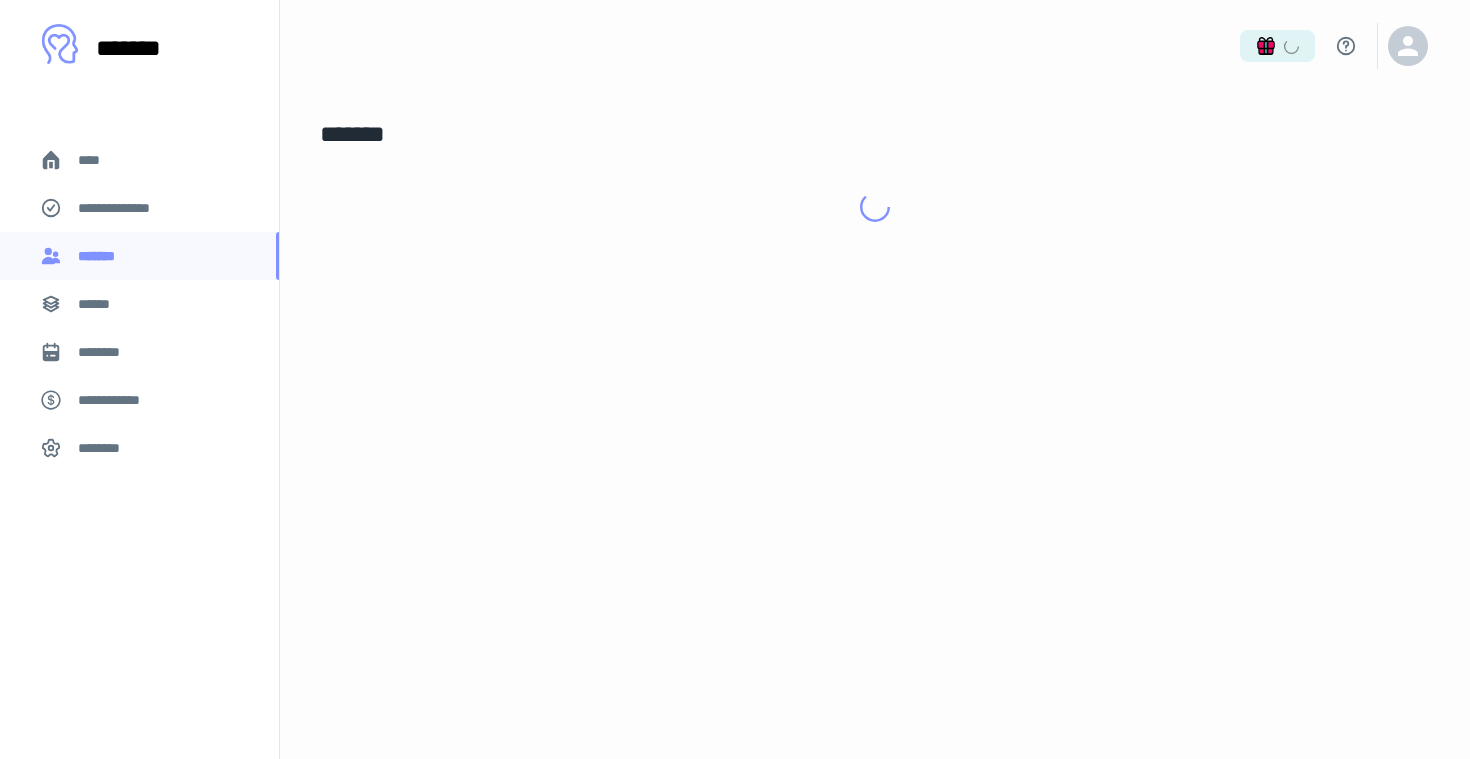 scroll, scrollTop: 0, scrollLeft: 0, axis: both 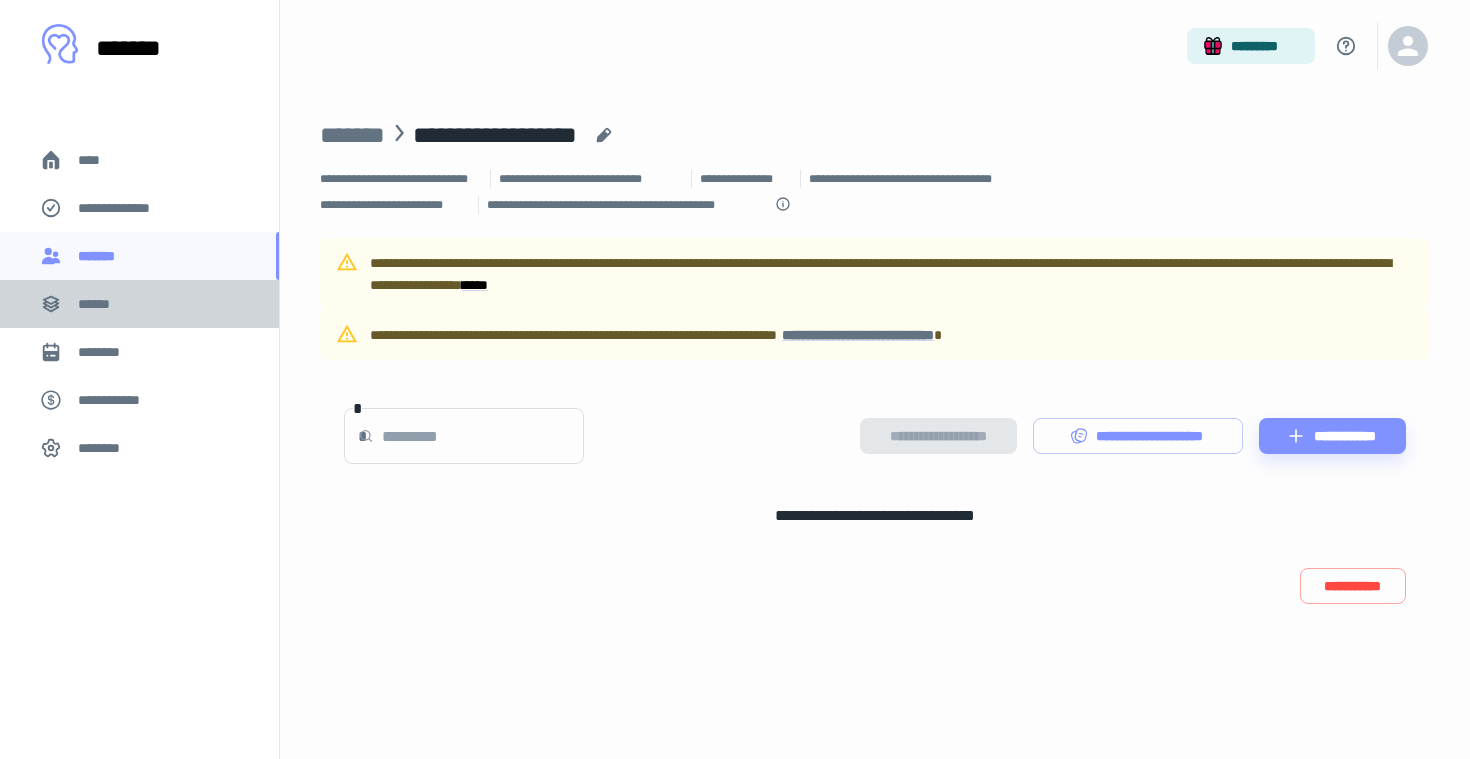 click on "******" at bounding box center (139, 304) 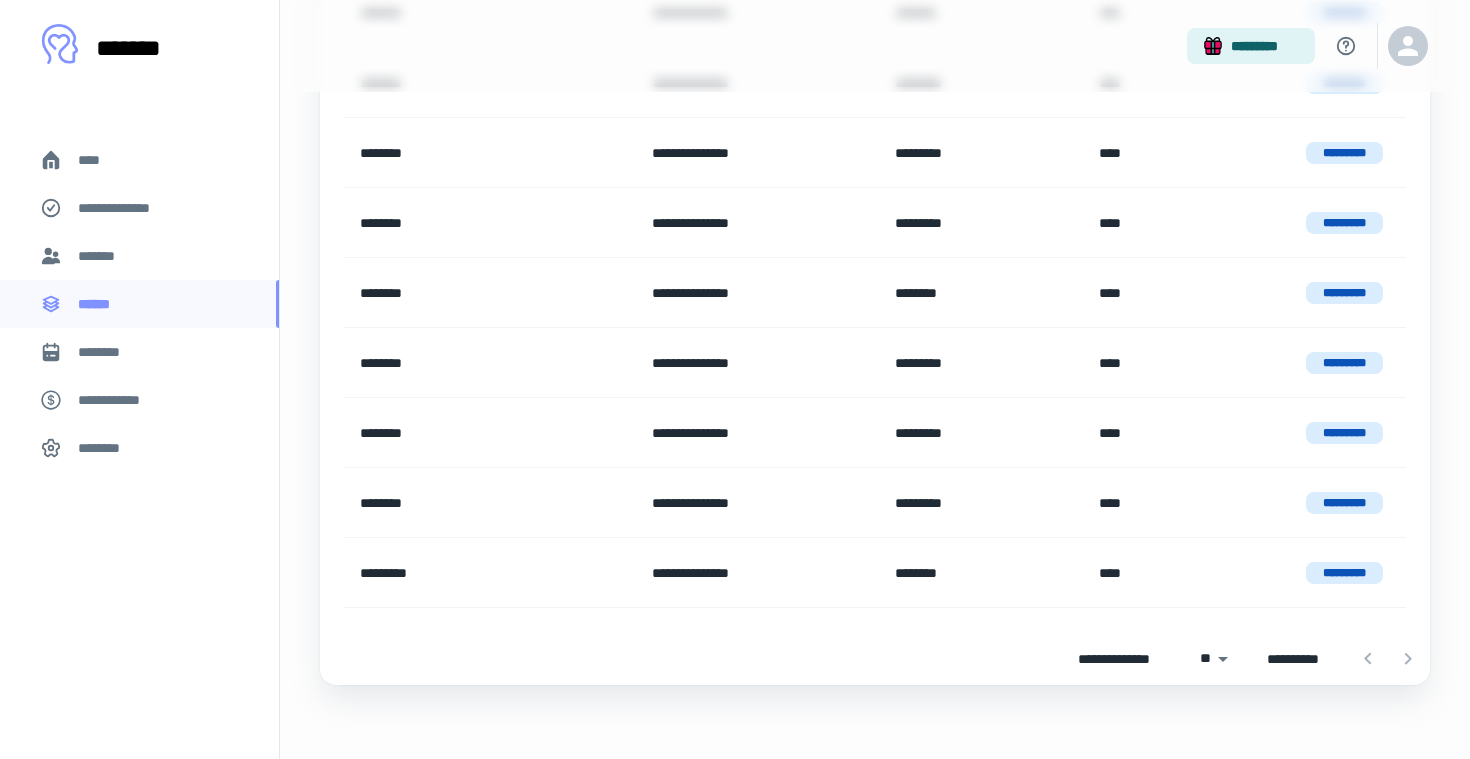scroll, scrollTop: 1237, scrollLeft: 0, axis: vertical 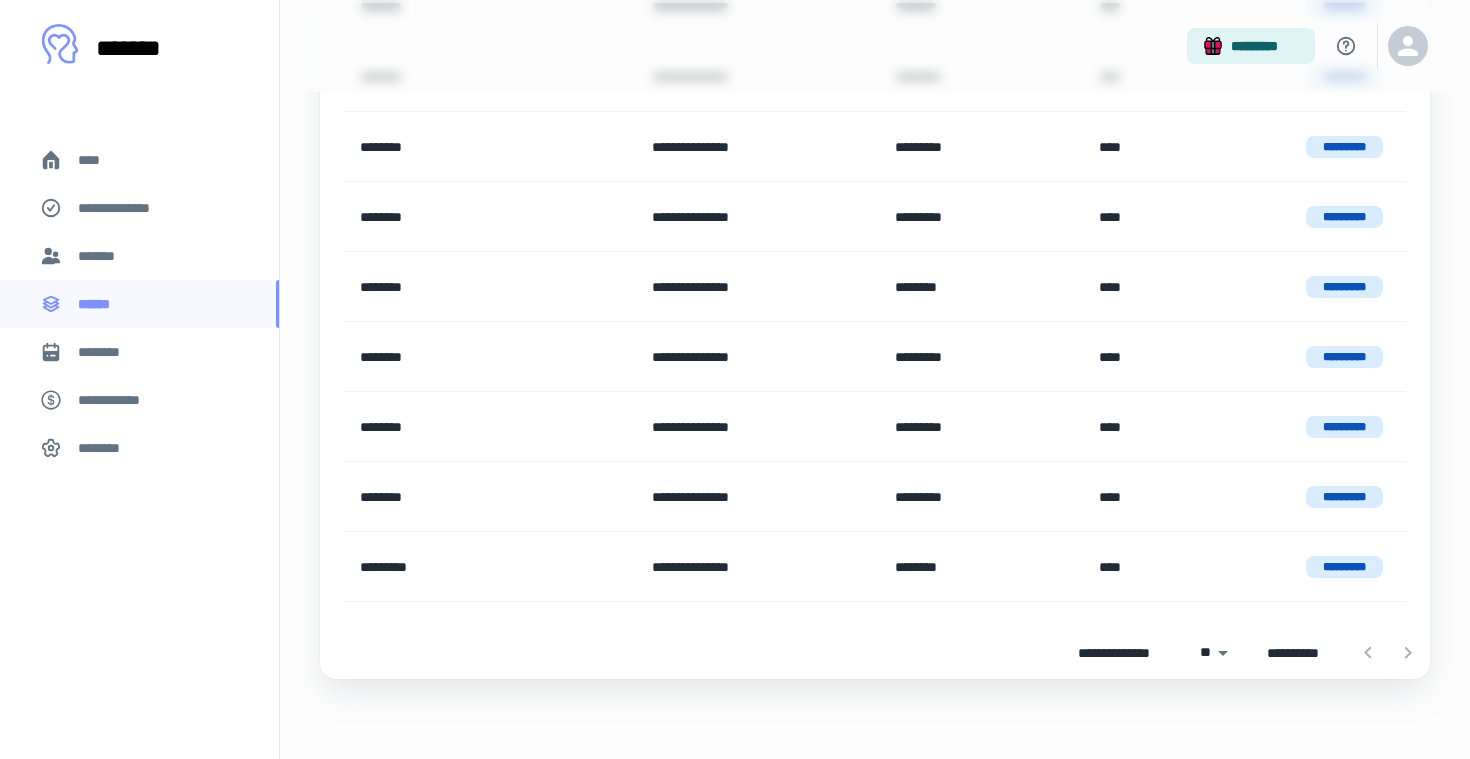 click at bounding box center (1388, 653) 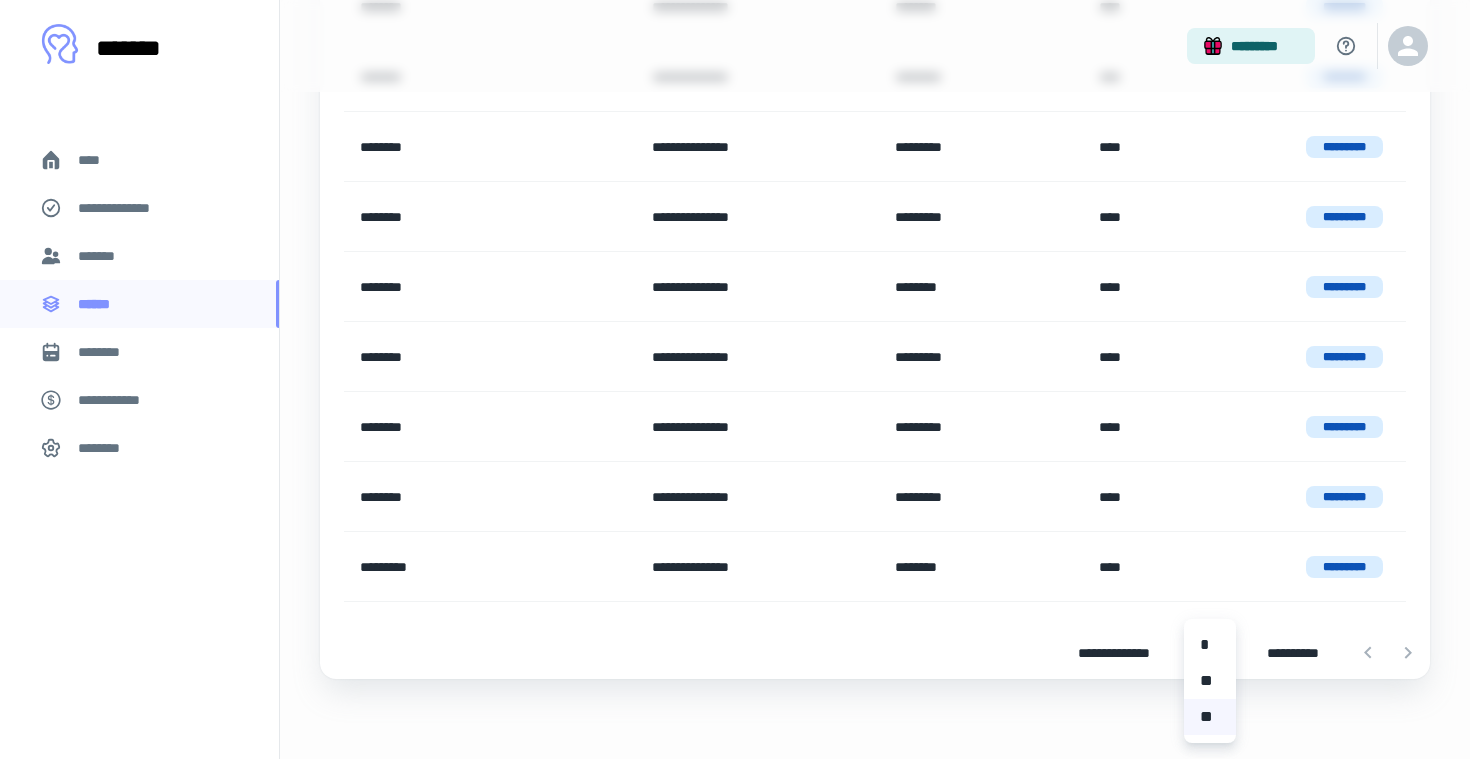 click on "**" at bounding box center [1210, 717] 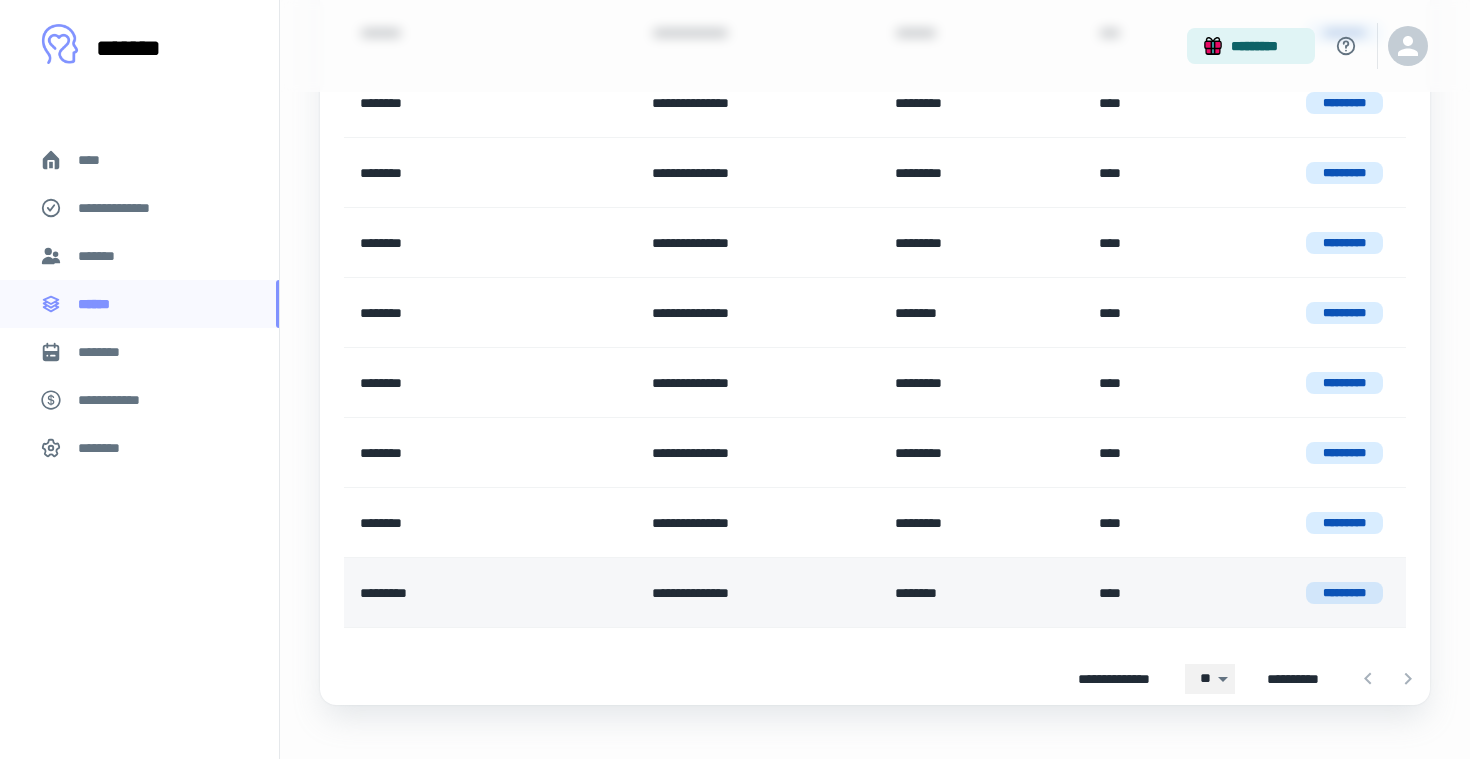 scroll, scrollTop: 1237, scrollLeft: 0, axis: vertical 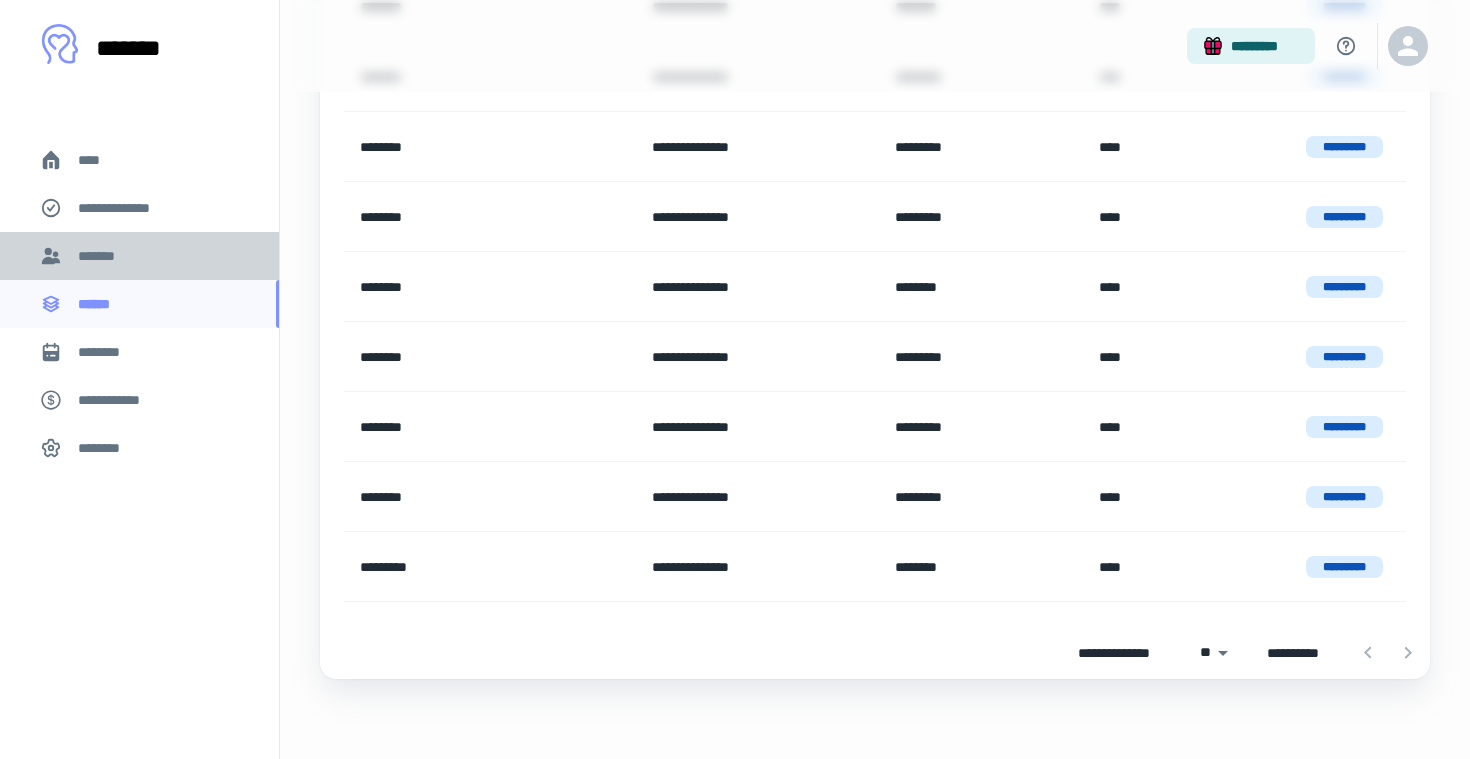 click on "*******" at bounding box center (139, 256) 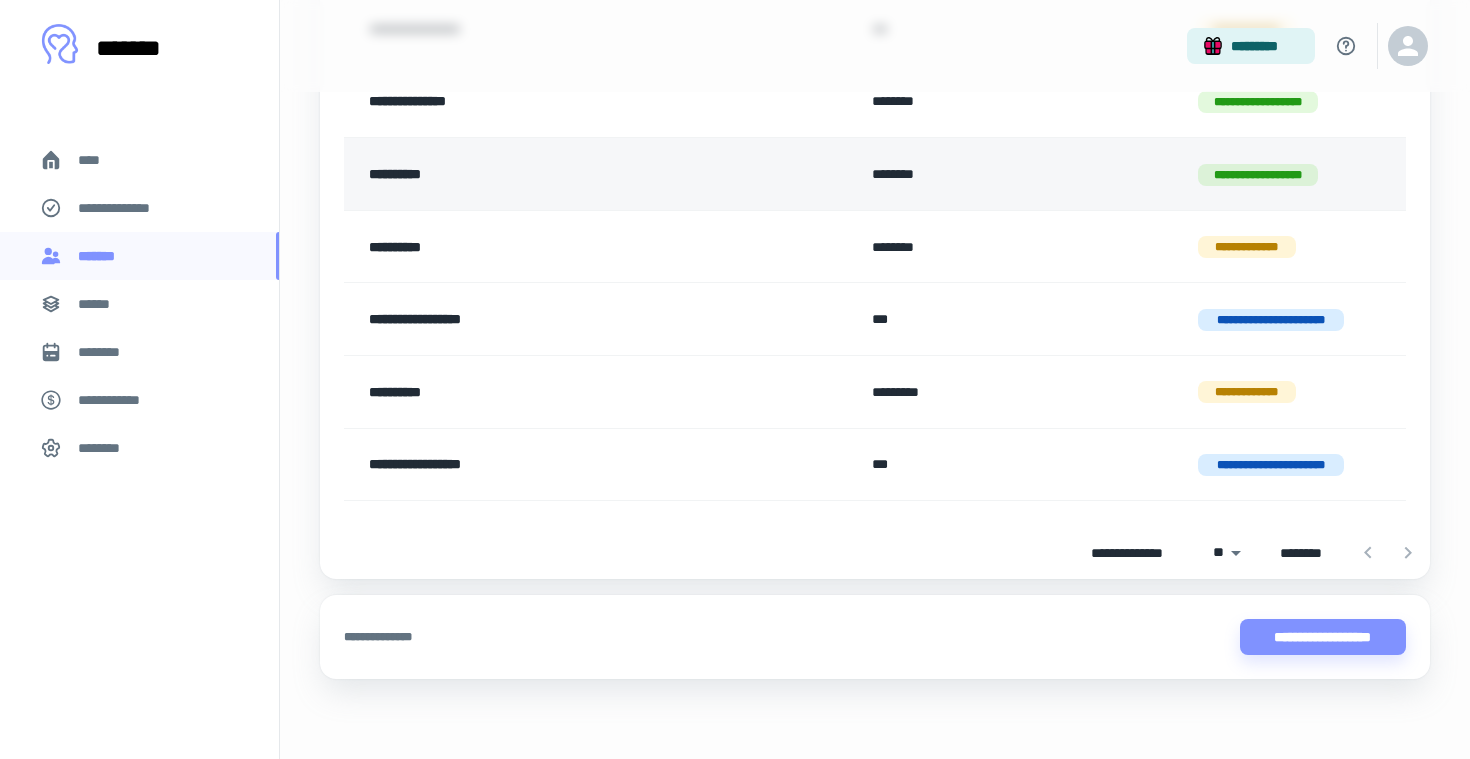 scroll, scrollTop: 360, scrollLeft: 0, axis: vertical 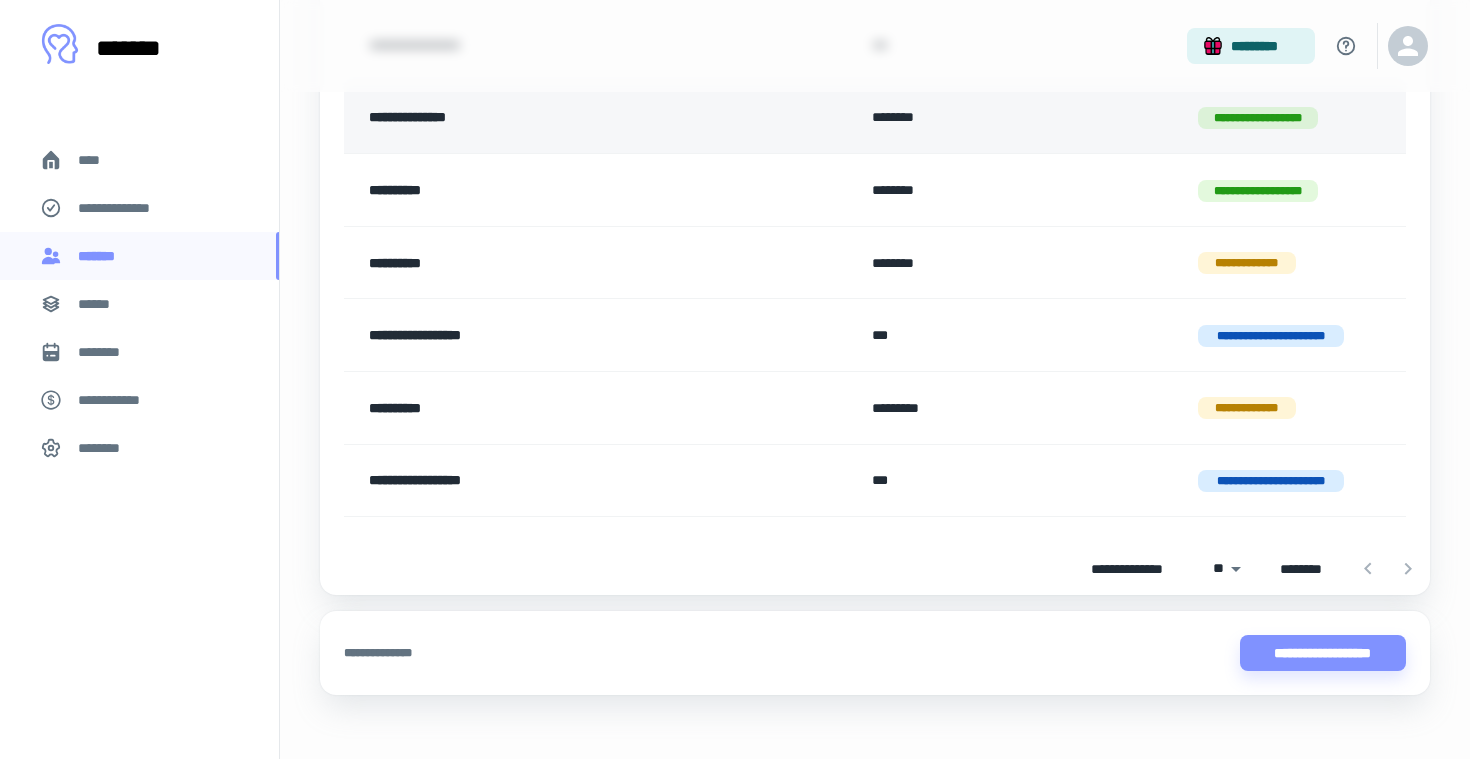 click on "**********" at bounding box center [600, 117] 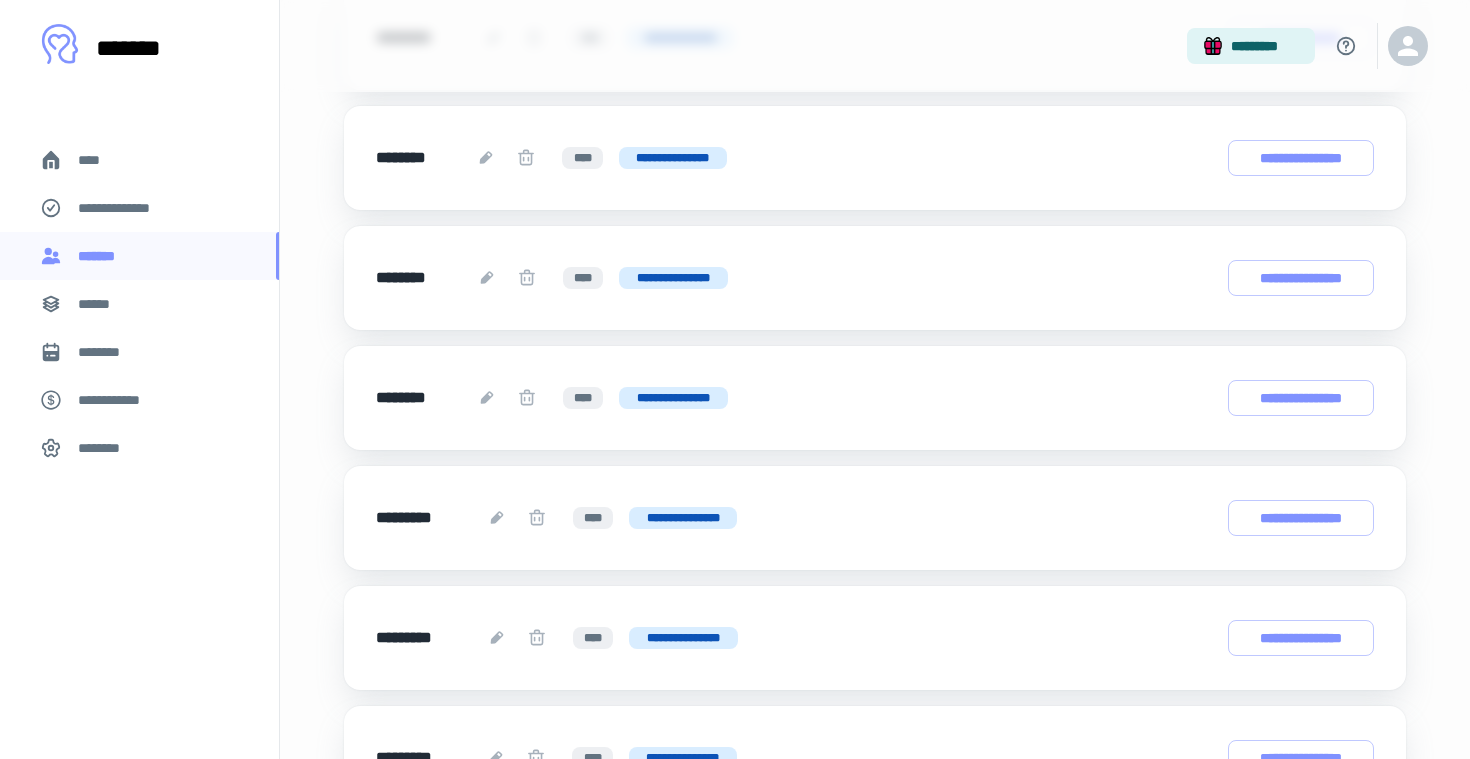 scroll, scrollTop: 2251, scrollLeft: 0, axis: vertical 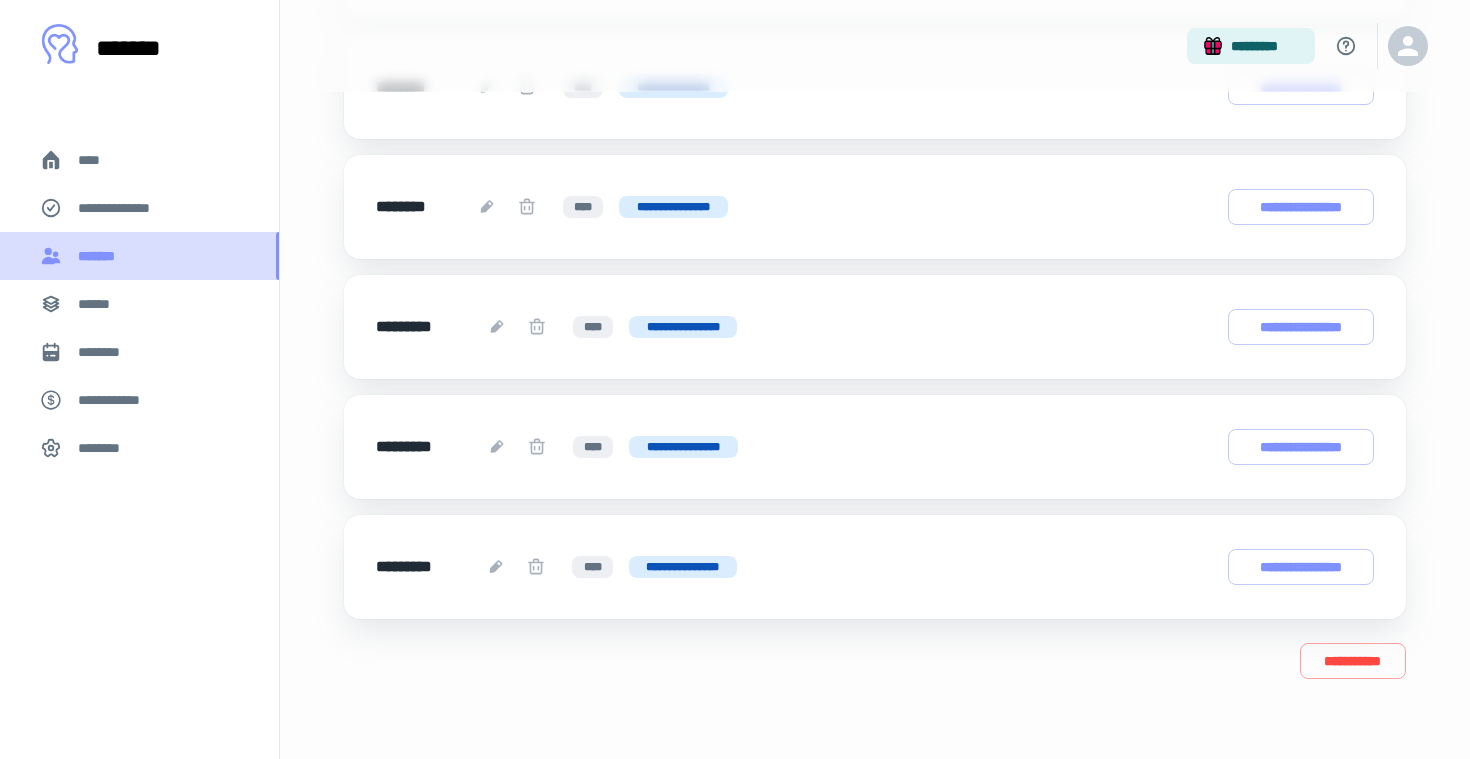 click on "*******" at bounding box center [139, 256] 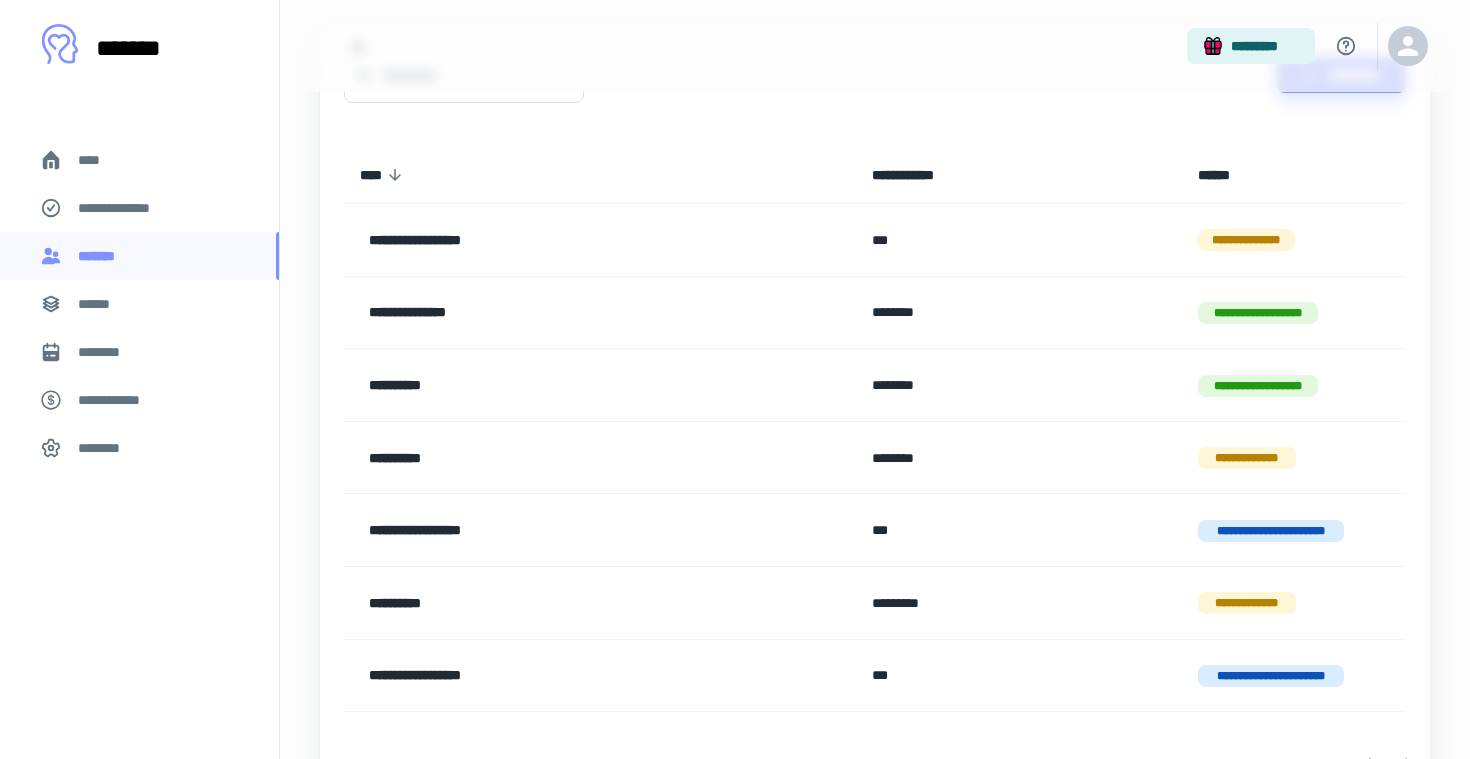 scroll, scrollTop: 172, scrollLeft: 0, axis: vertical 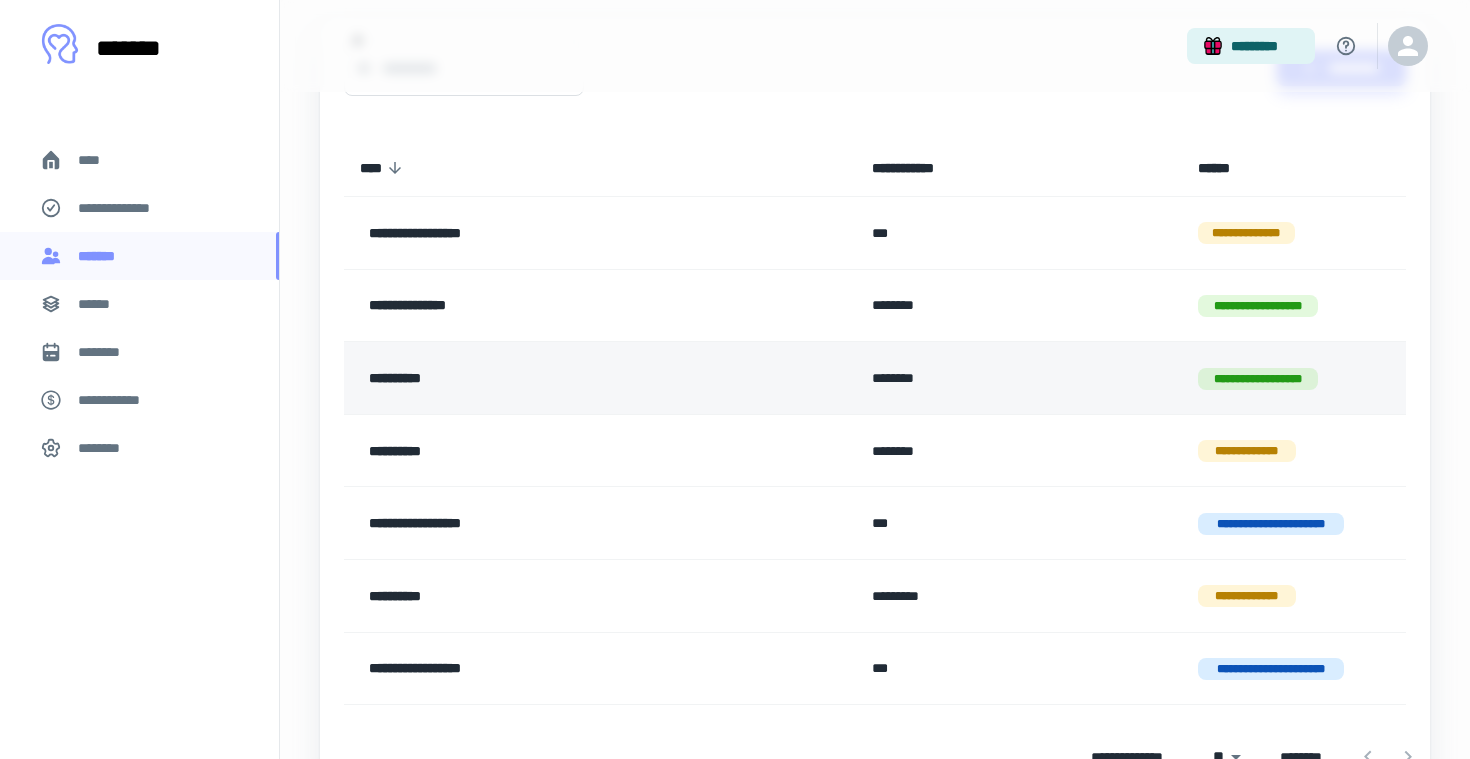 click on "********" at bounding box center [1019, 378] 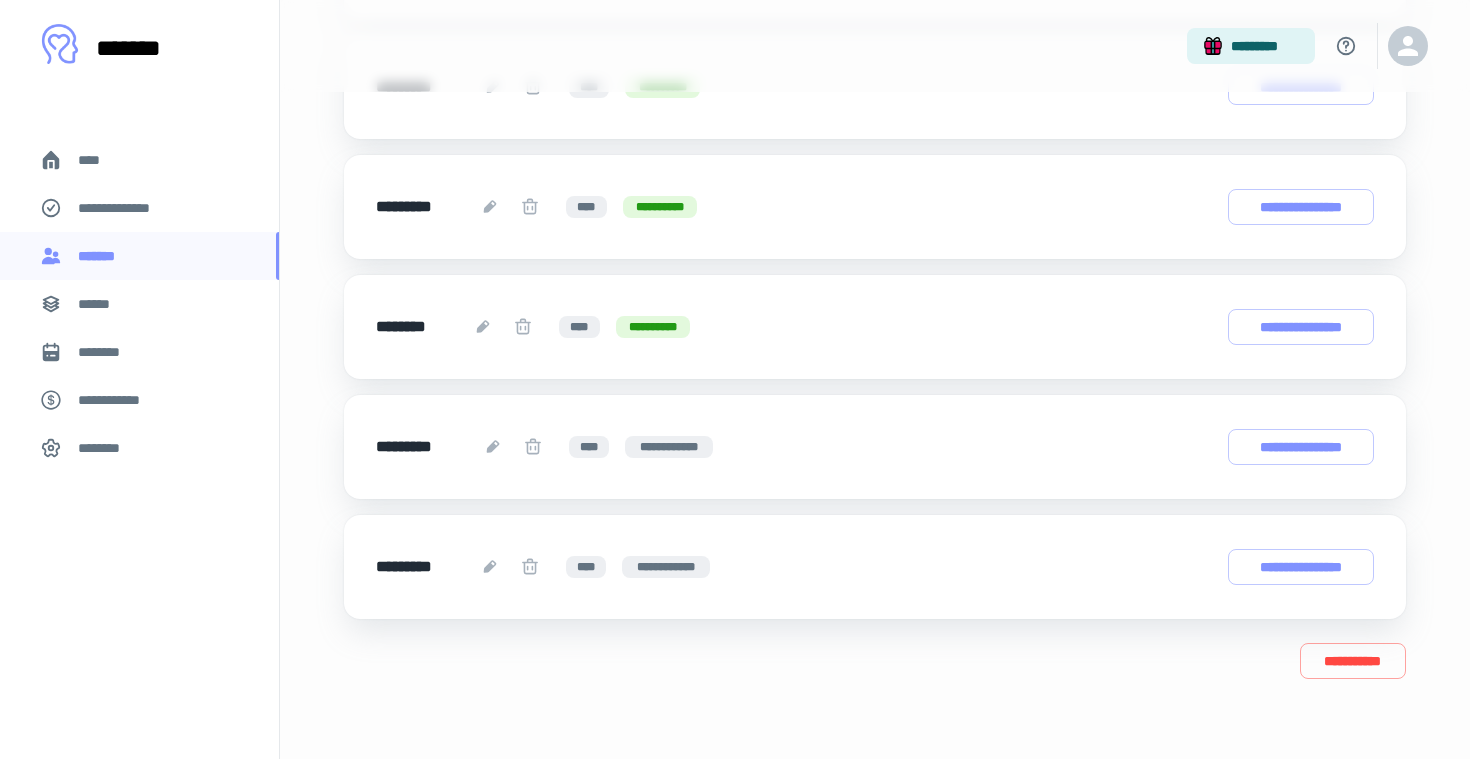 scroll, scrollTop: 0, scrollLeft: 0, axis: both 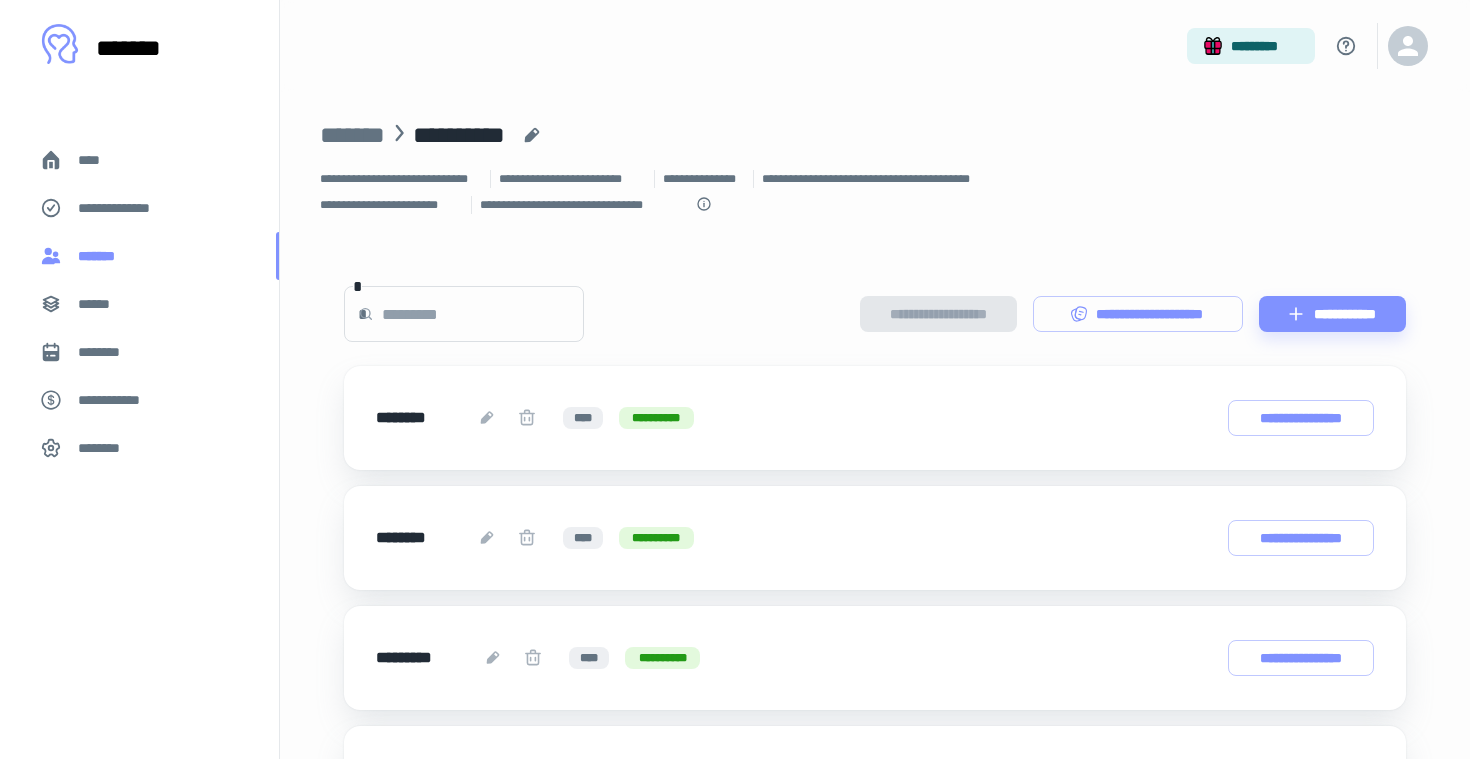 click on "*******" at bounding box center (139, 256) 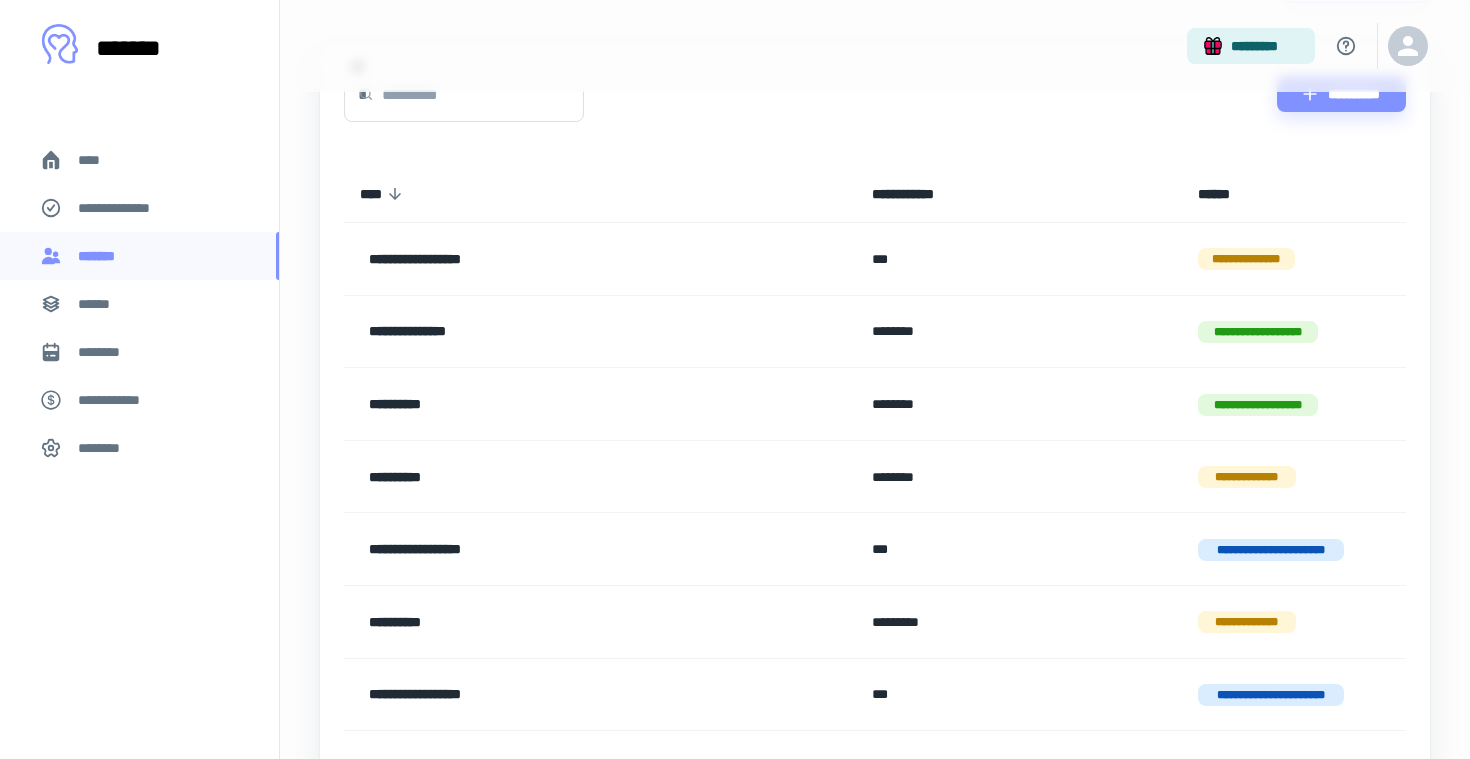 scroll, scrollTop: 154, scrollLeft: 0, axis: vertical 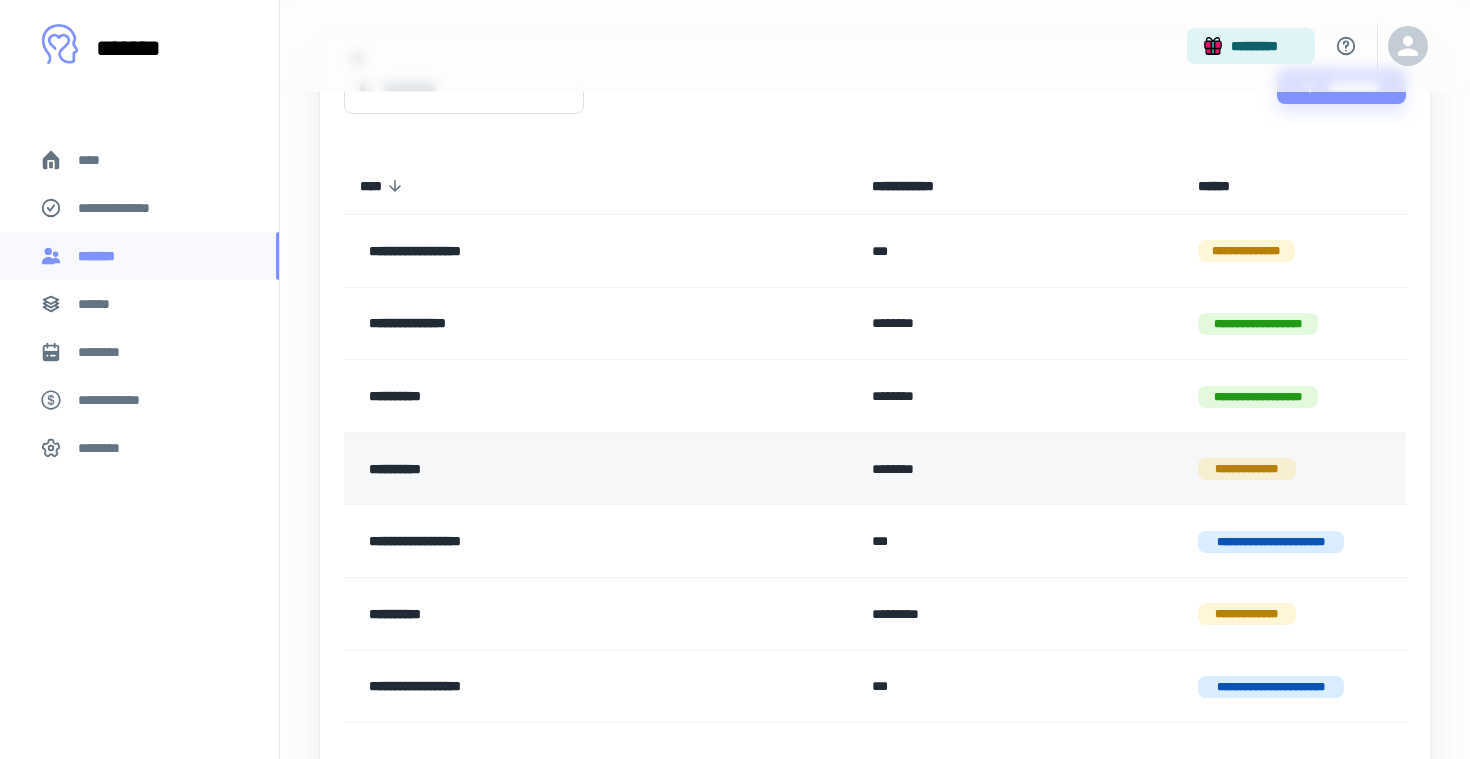click on "********" at bounding box center (1019, 468) 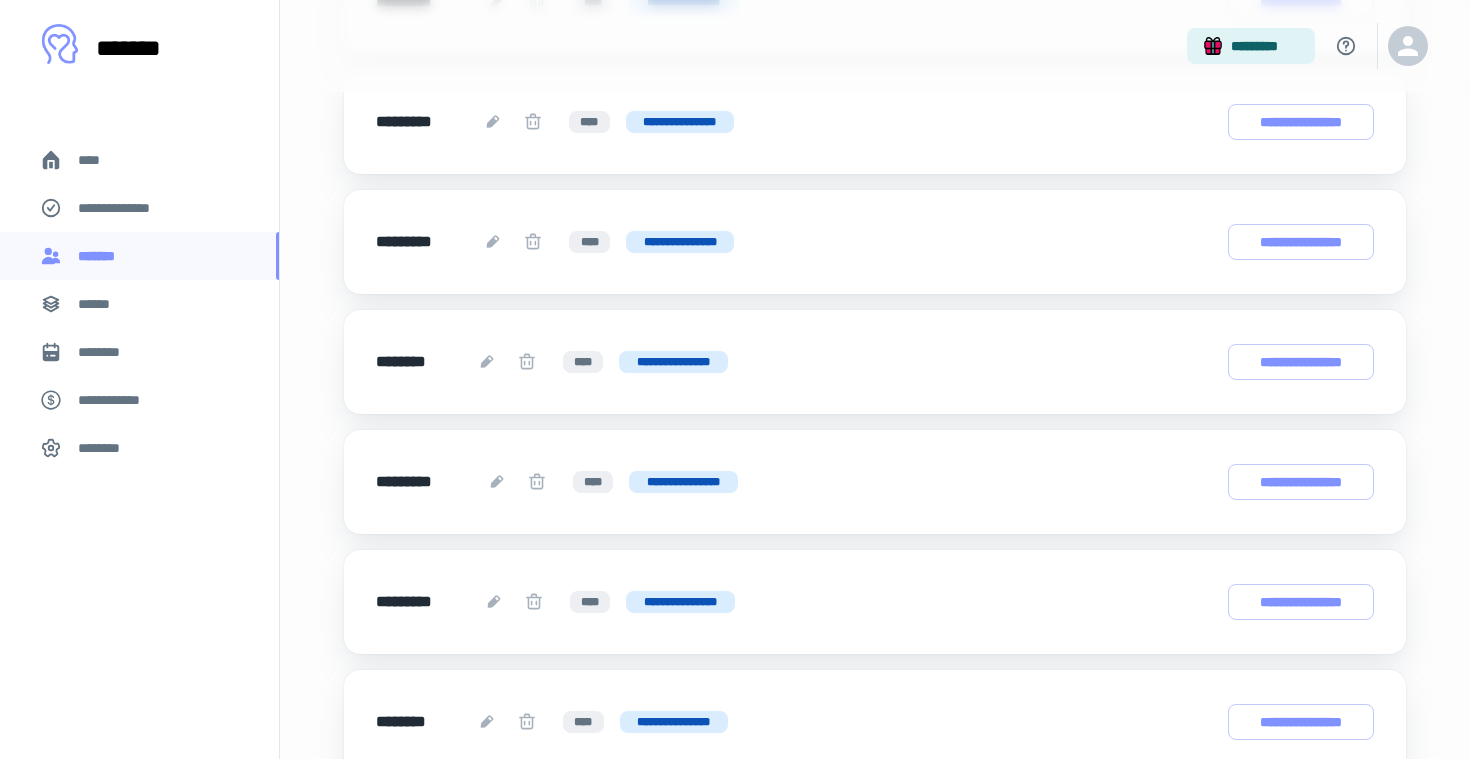 scroll, scrollTop: 0, scrollLeft: 0, axis: both 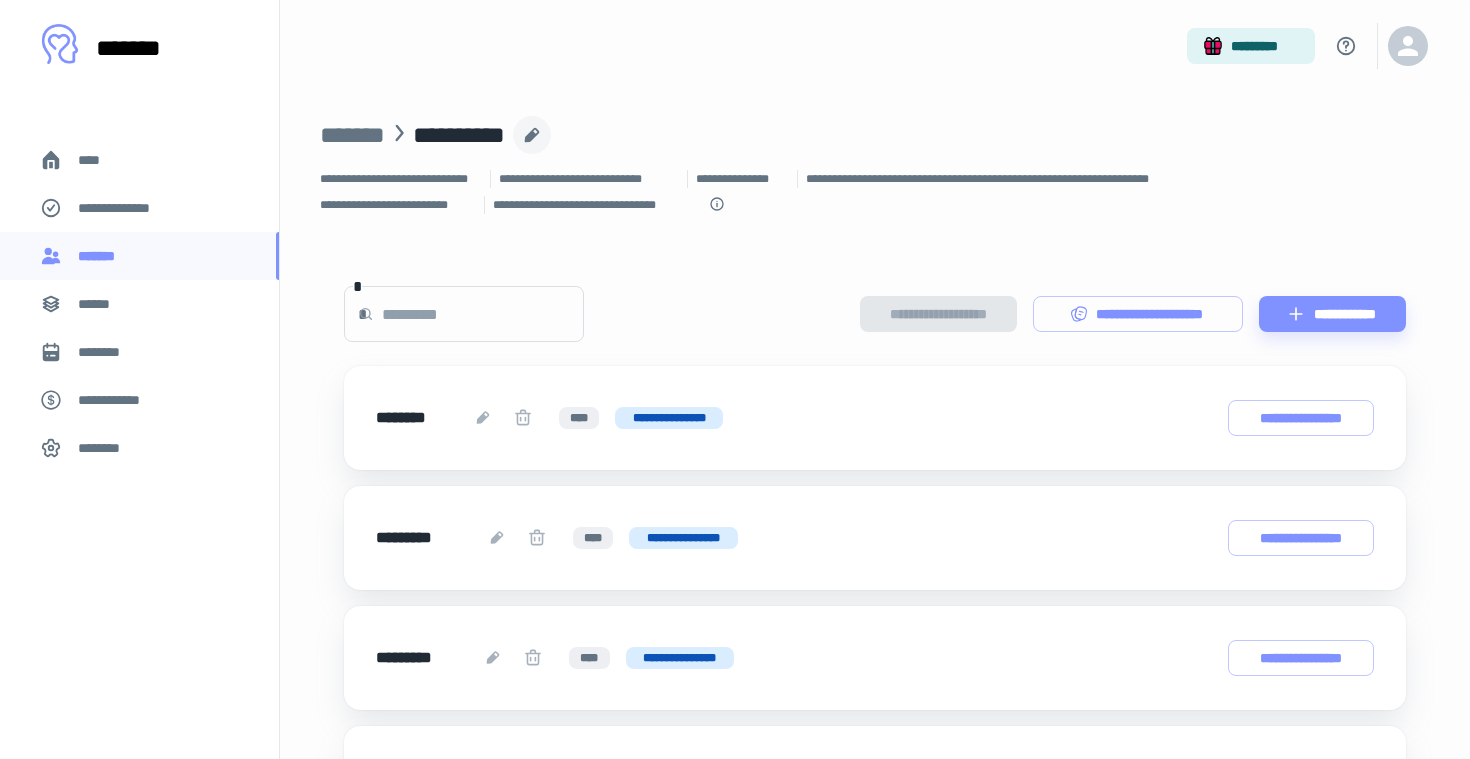 click 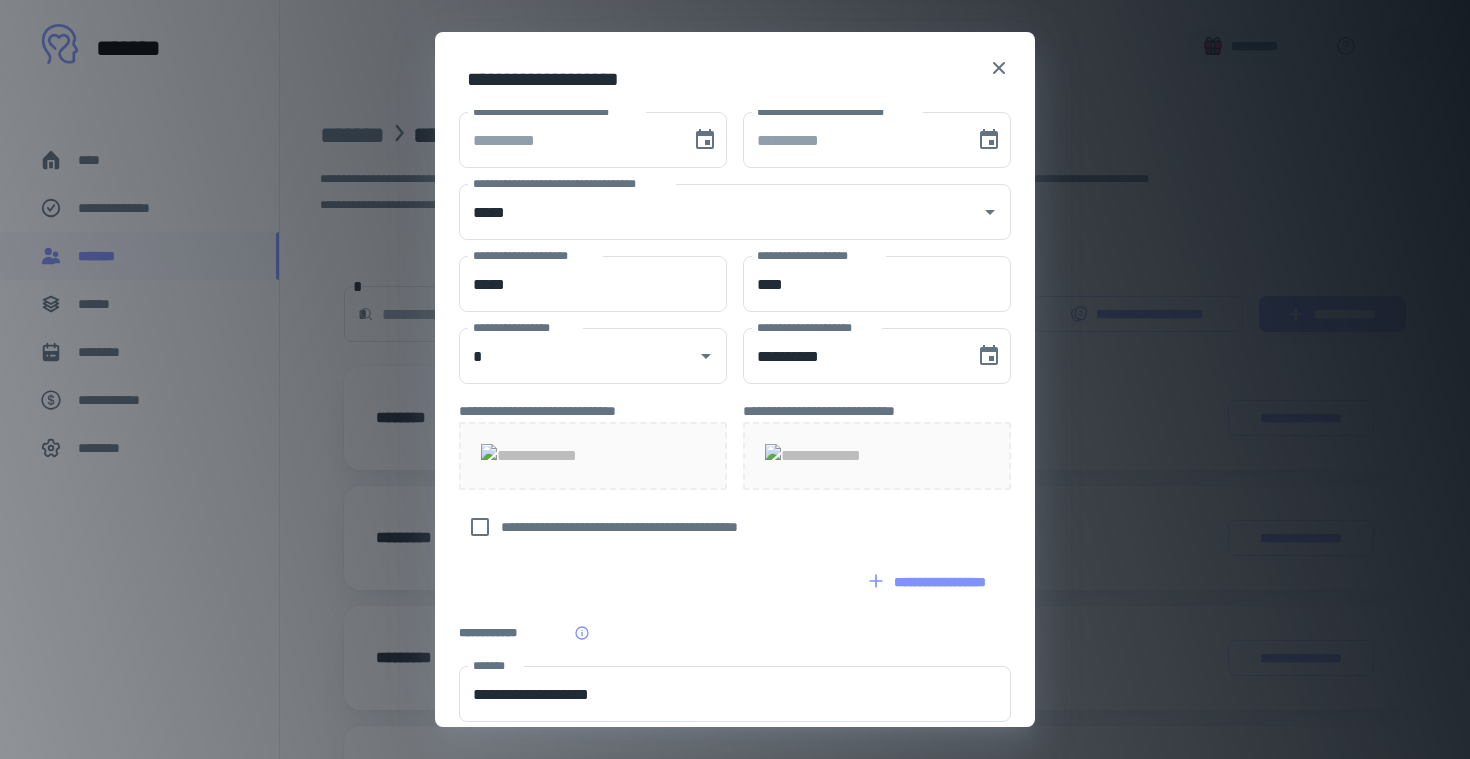 scroll, scrollTop: 517, scrollLeft: 0, axis: vertical 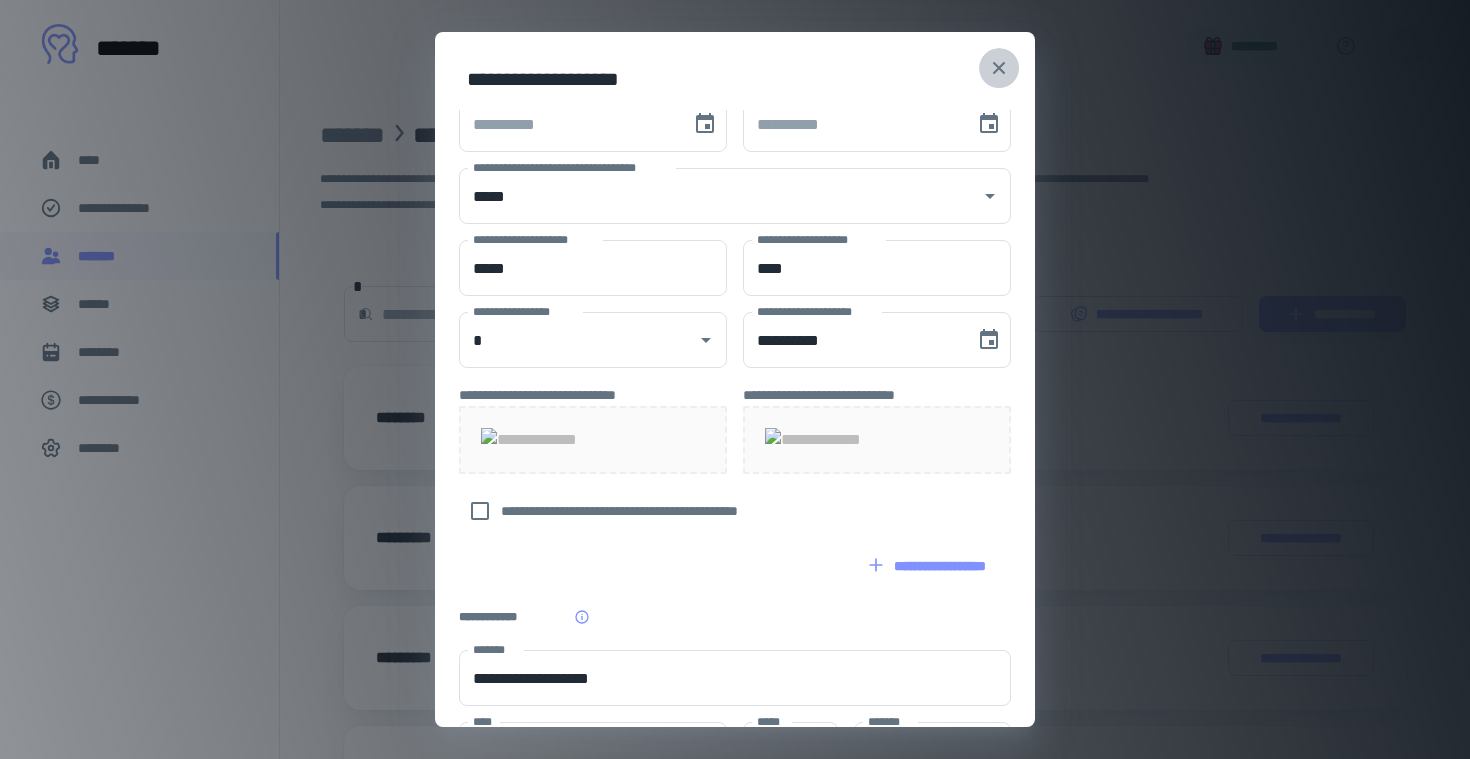 click 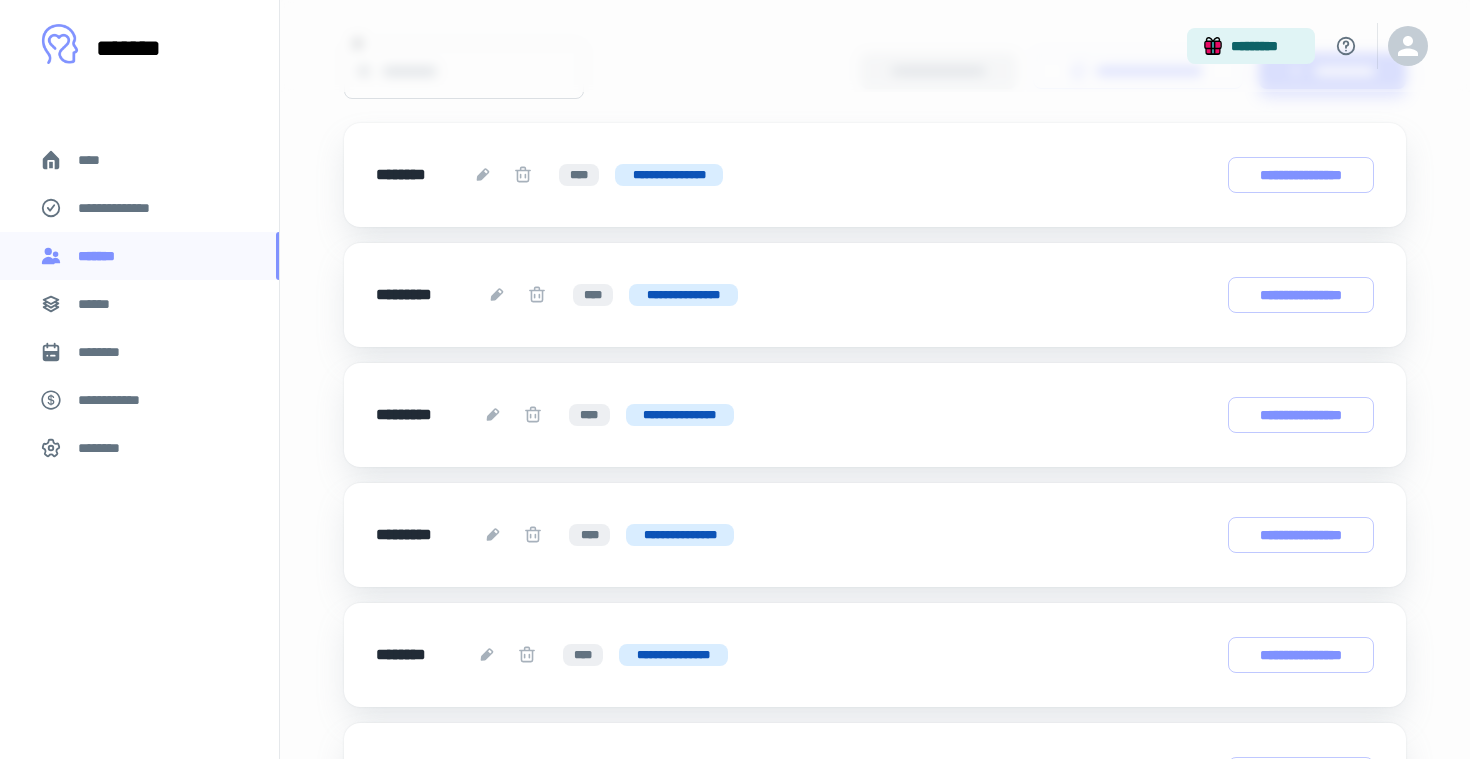 scroll, scrollTop: 0, scrollLeft: 0, axis: both 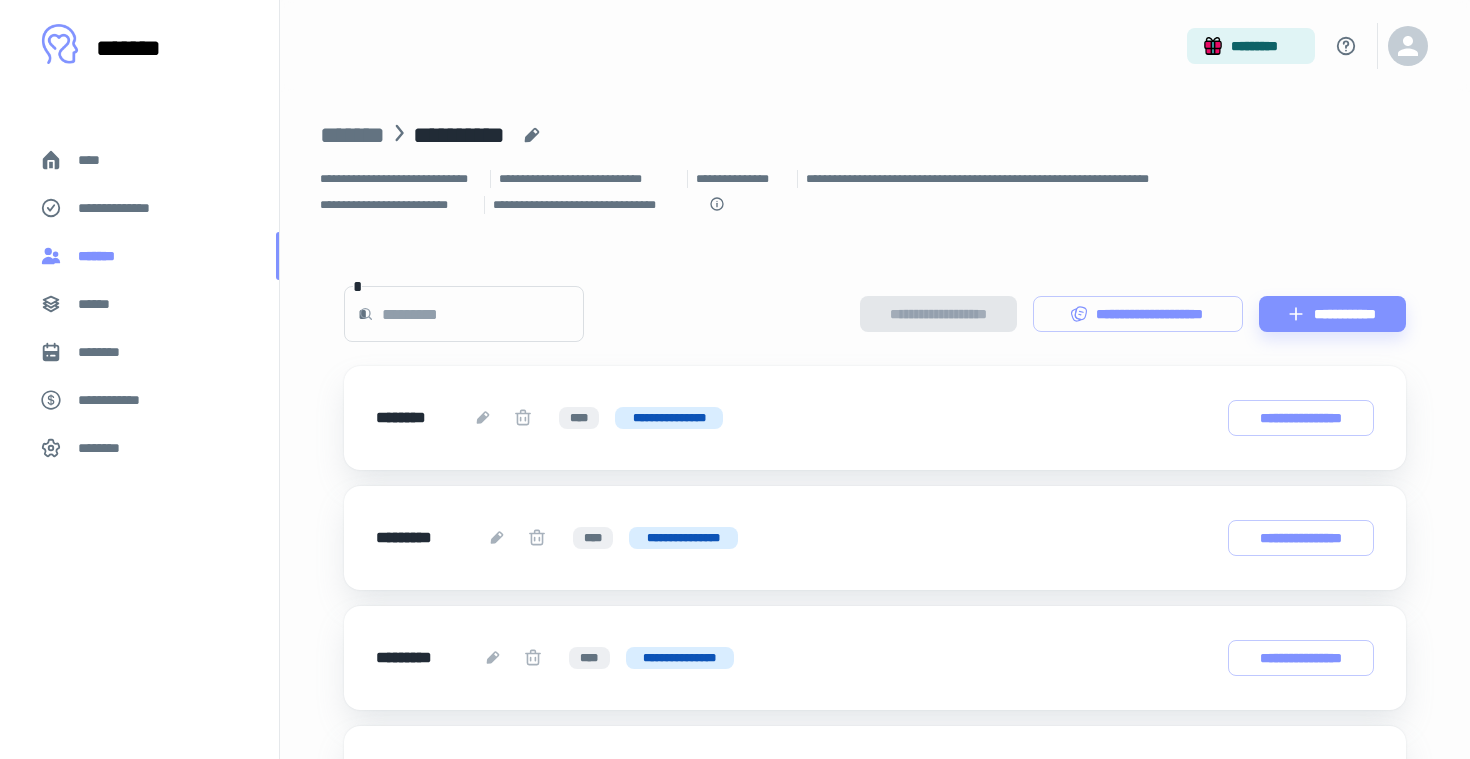 click on "*******" at bounding box center (139, 256) 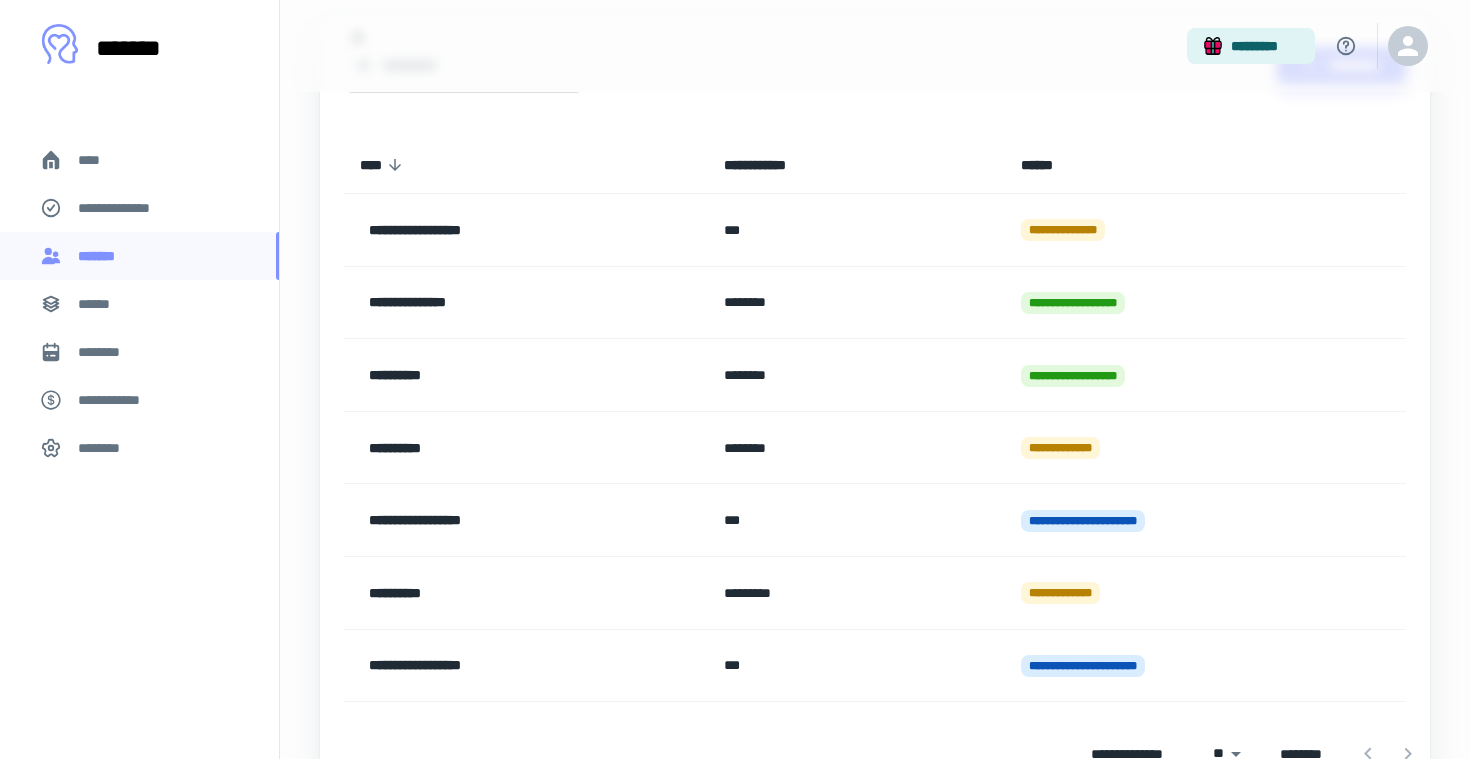 scroll, scrollTop: 376, scrollLeft: 0, axis: vertical 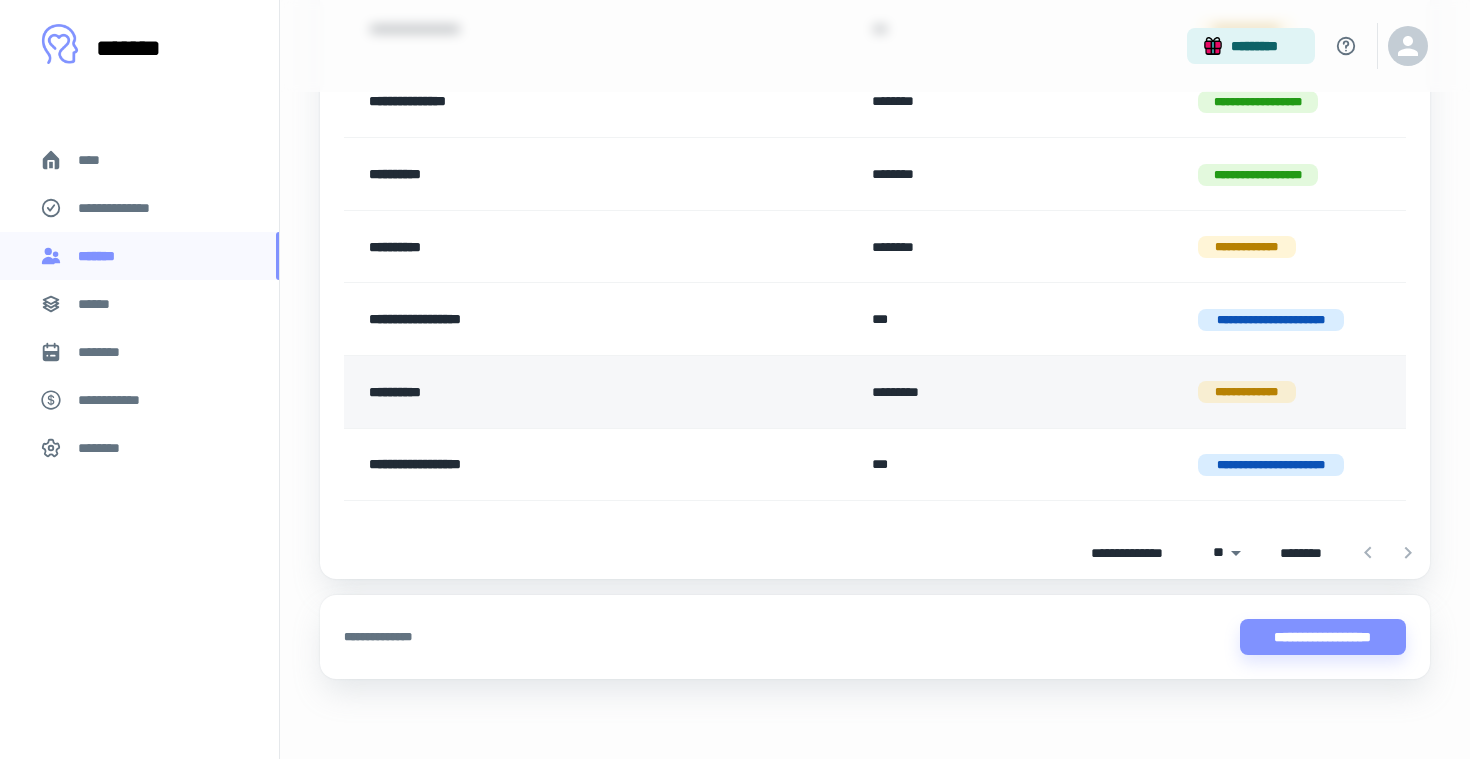 click on "*********" at bounding box center (1019, 392) 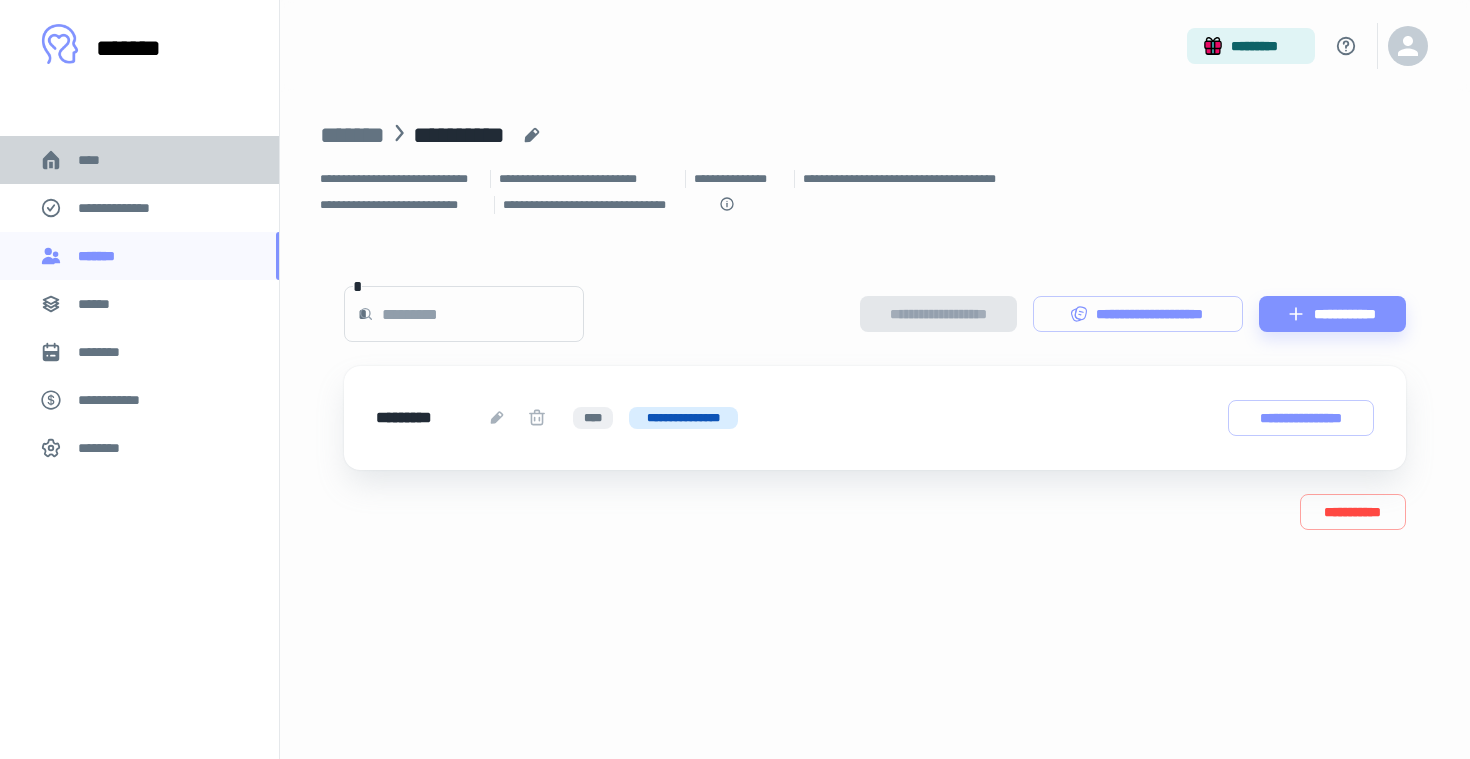 click on "****" at bounding box center (139, 160) 